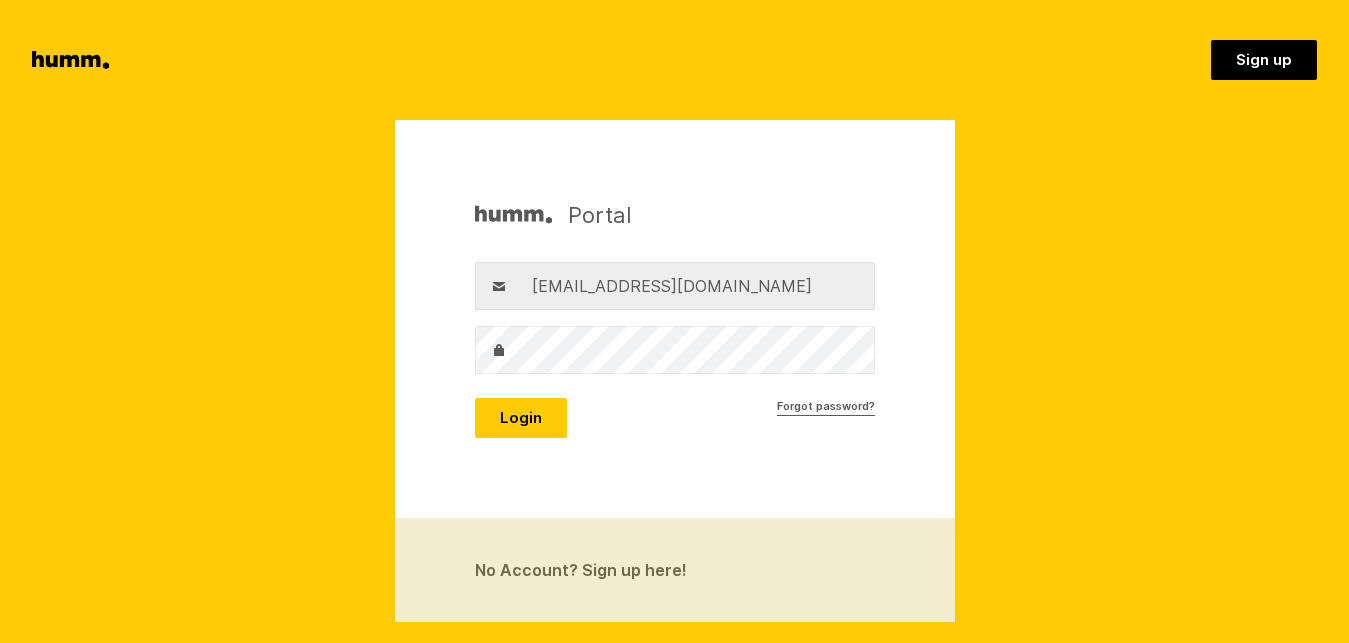 scroll, scrollTop: 0, scrollLeft: 0, axis: both 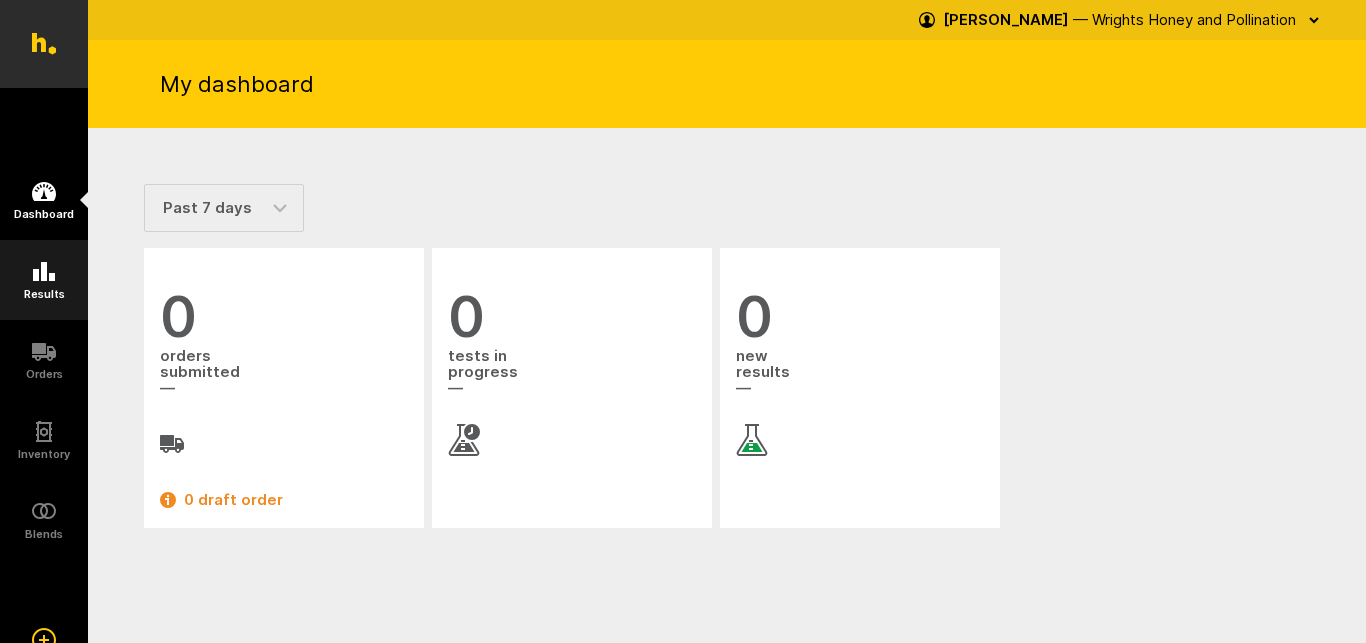 click on "Results" at bounding box center (44, 294) 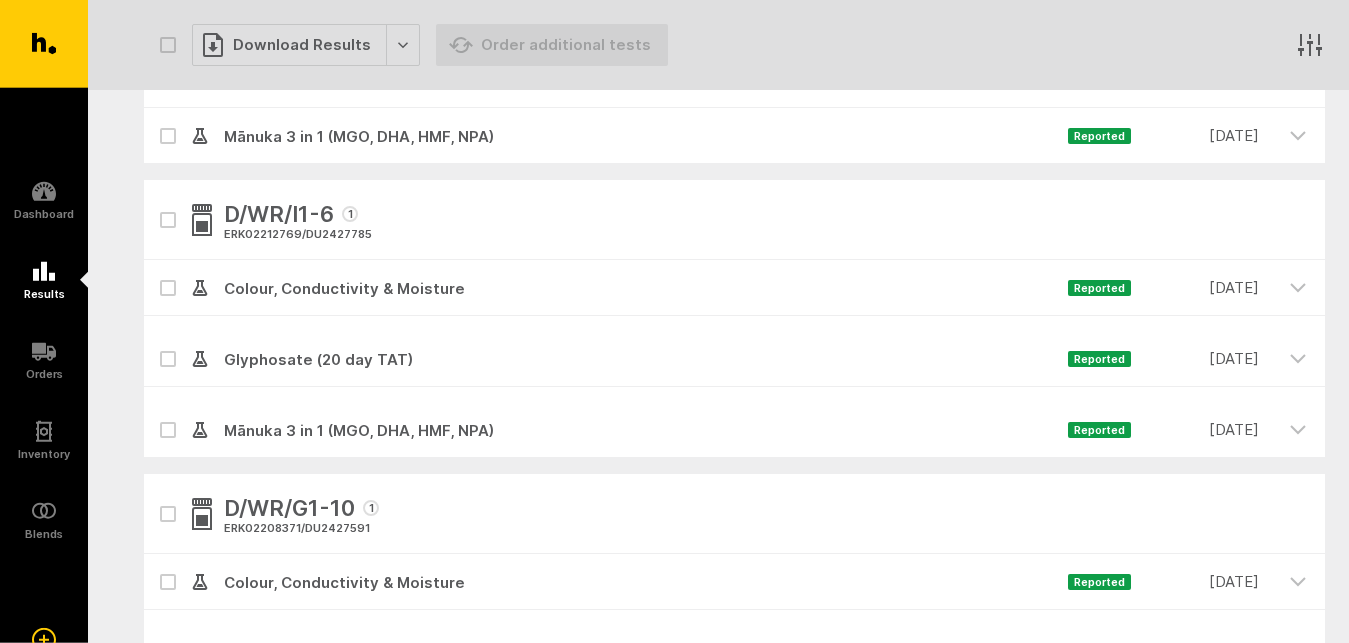scroll, scrollTop: 1734, scrollLeft: 0, axis: vertical 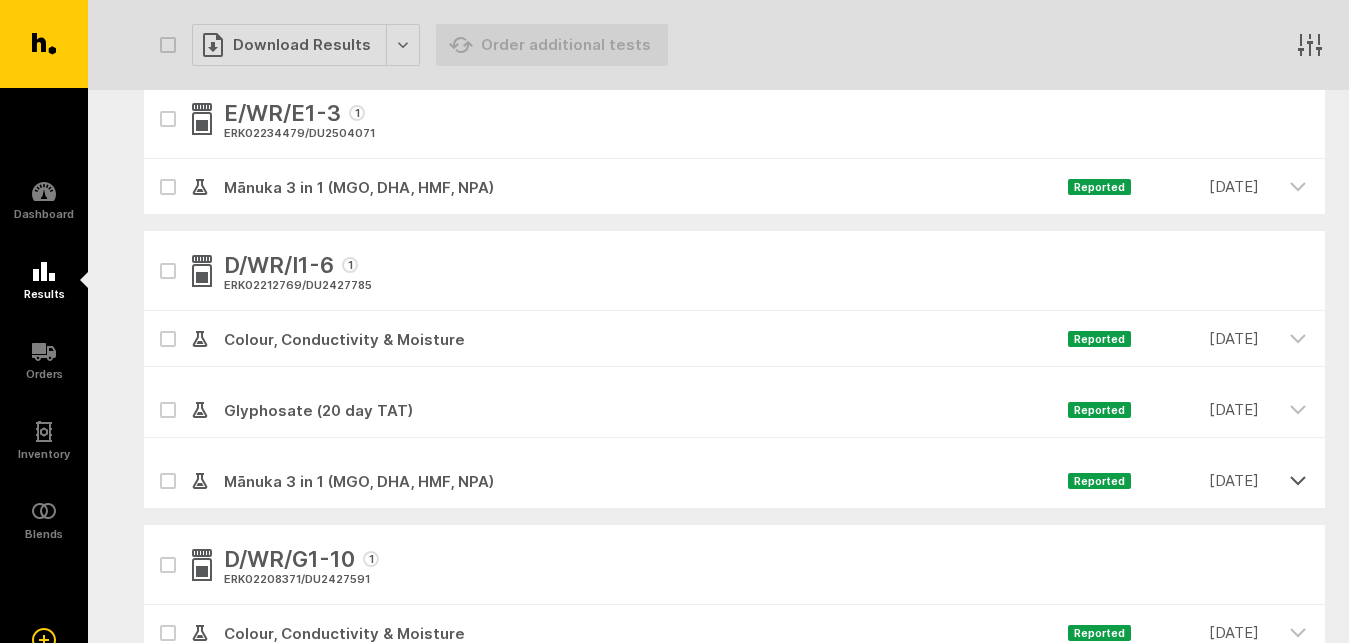 click 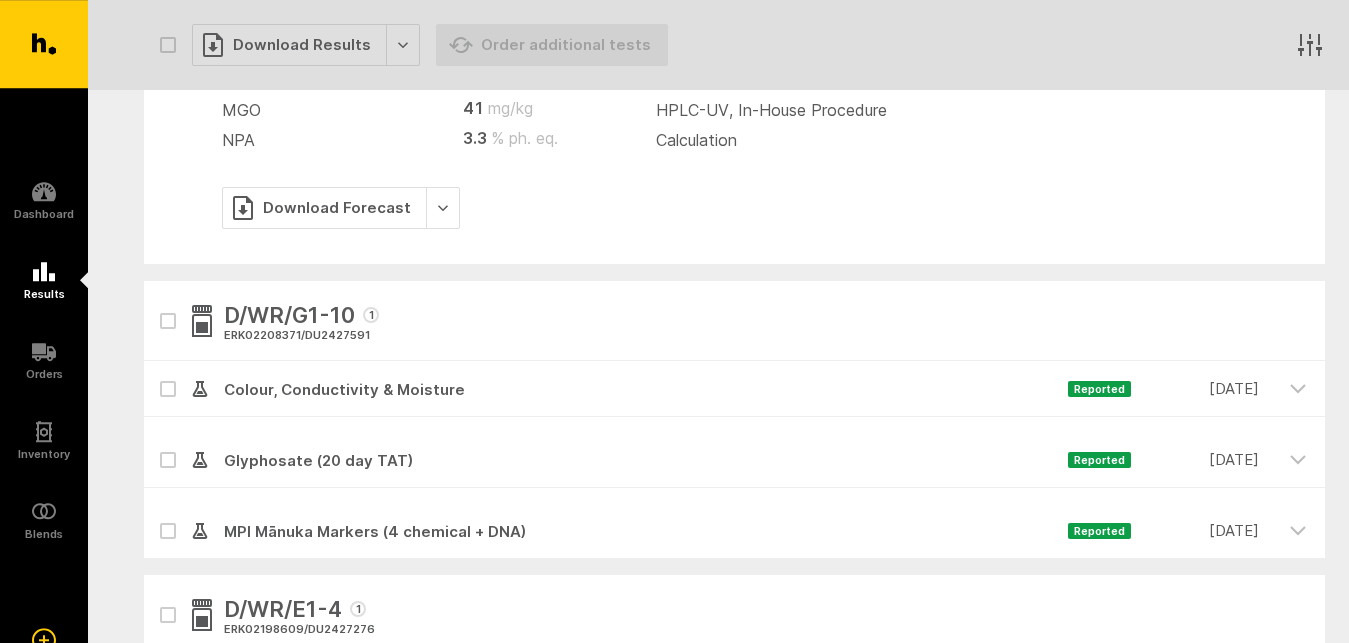 scroll, scrollTop: 2244, scrollLeft: 0, axis: vertical 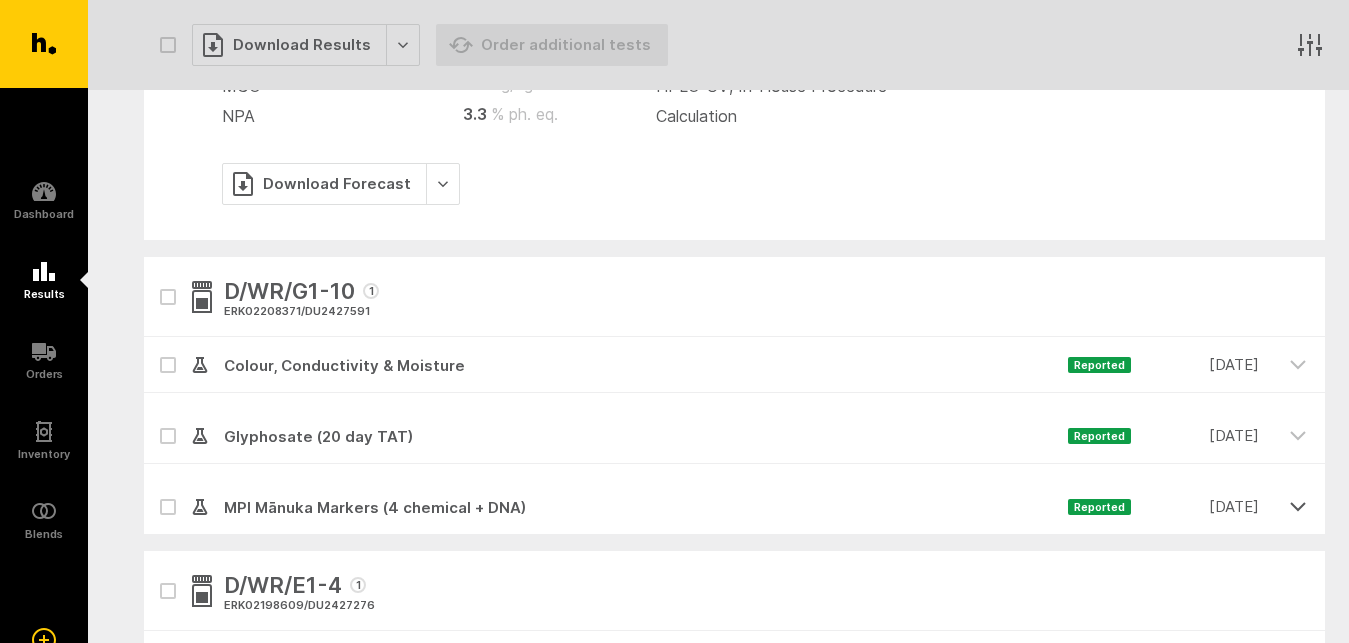 click 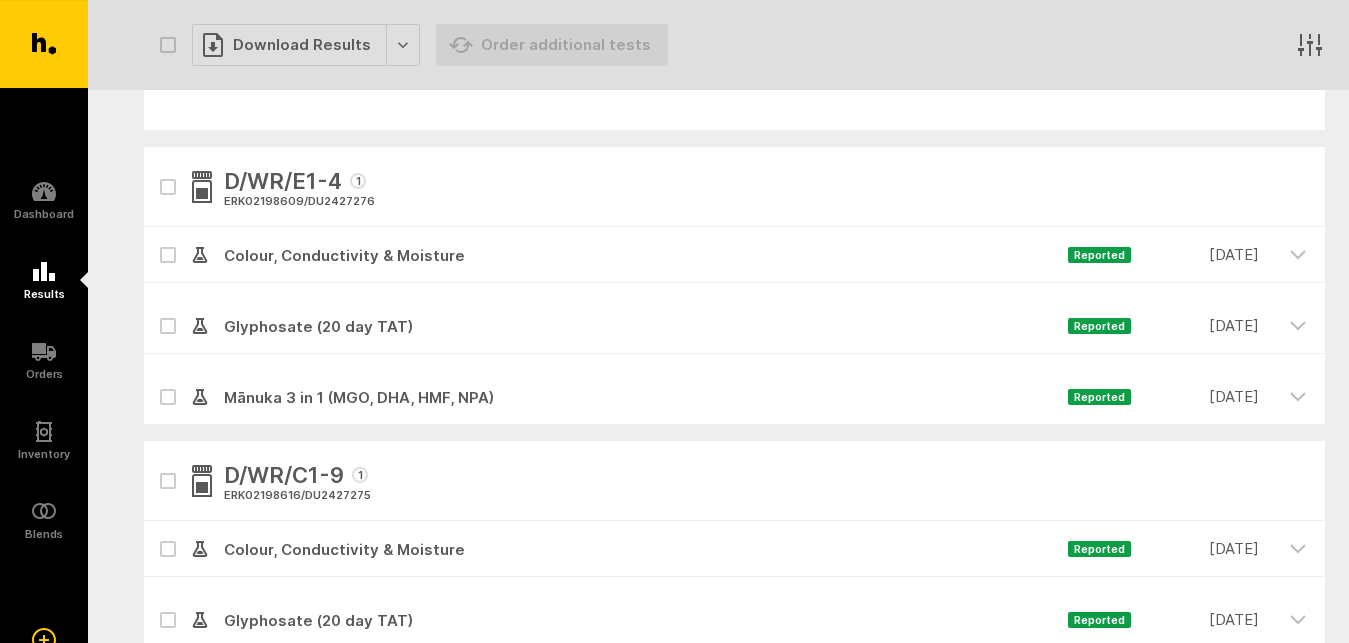 scroll, scrollTop: 2958, scrollLeft: 0, axis: vertical 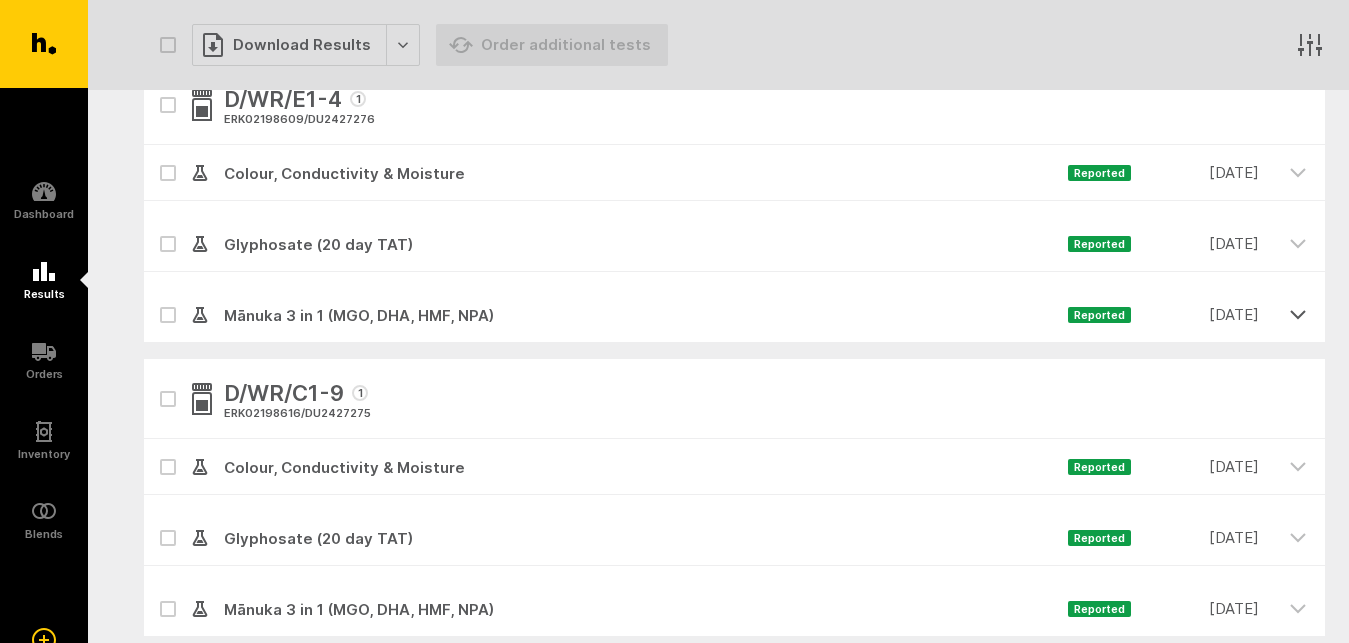 click 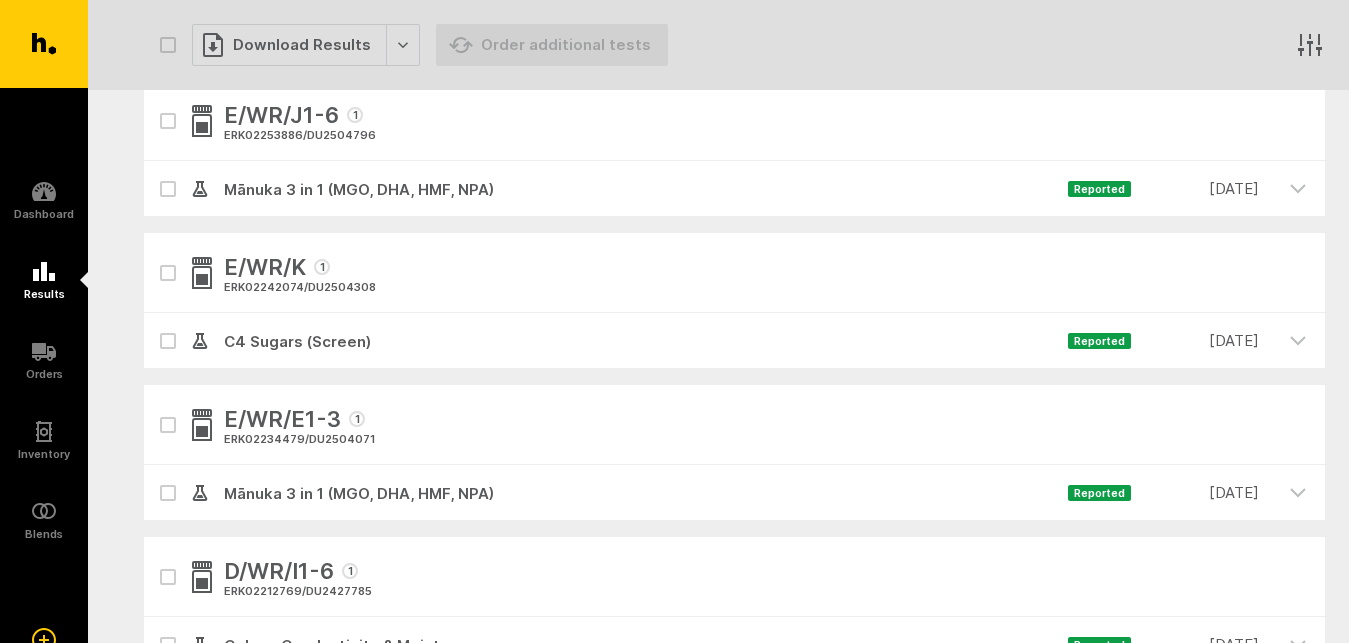 scroll, scrollTop: 1224, scrollLeft: 0, axis: vertical 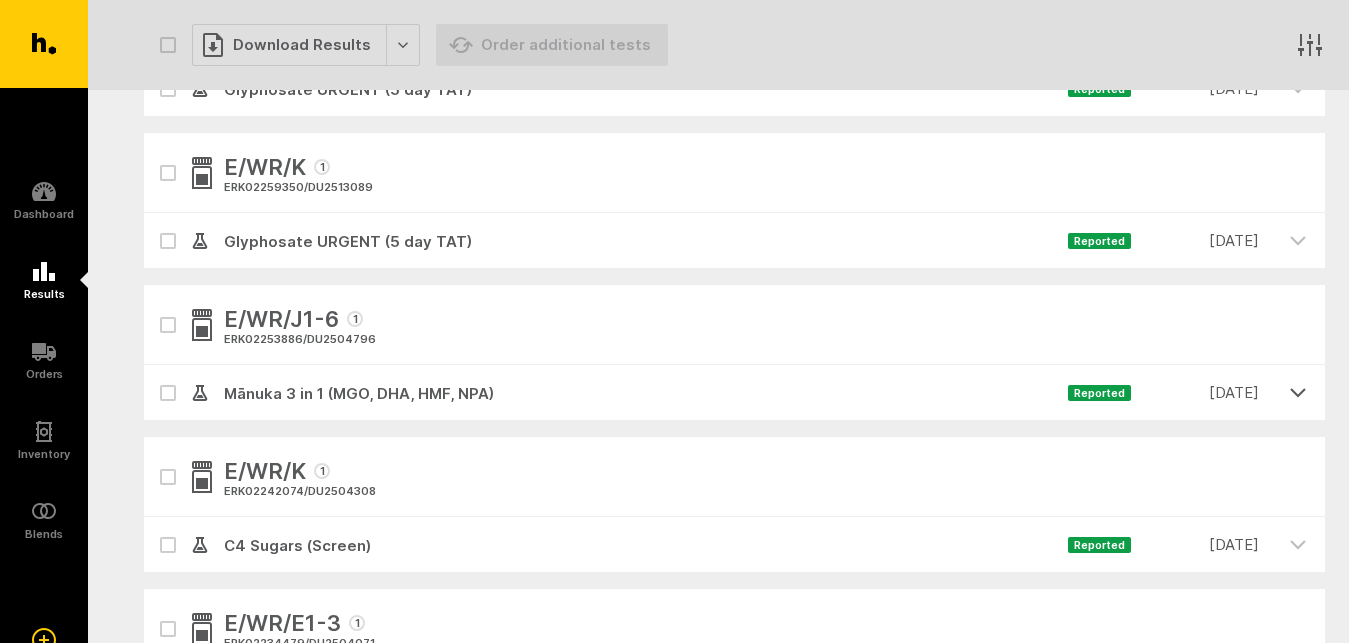 click 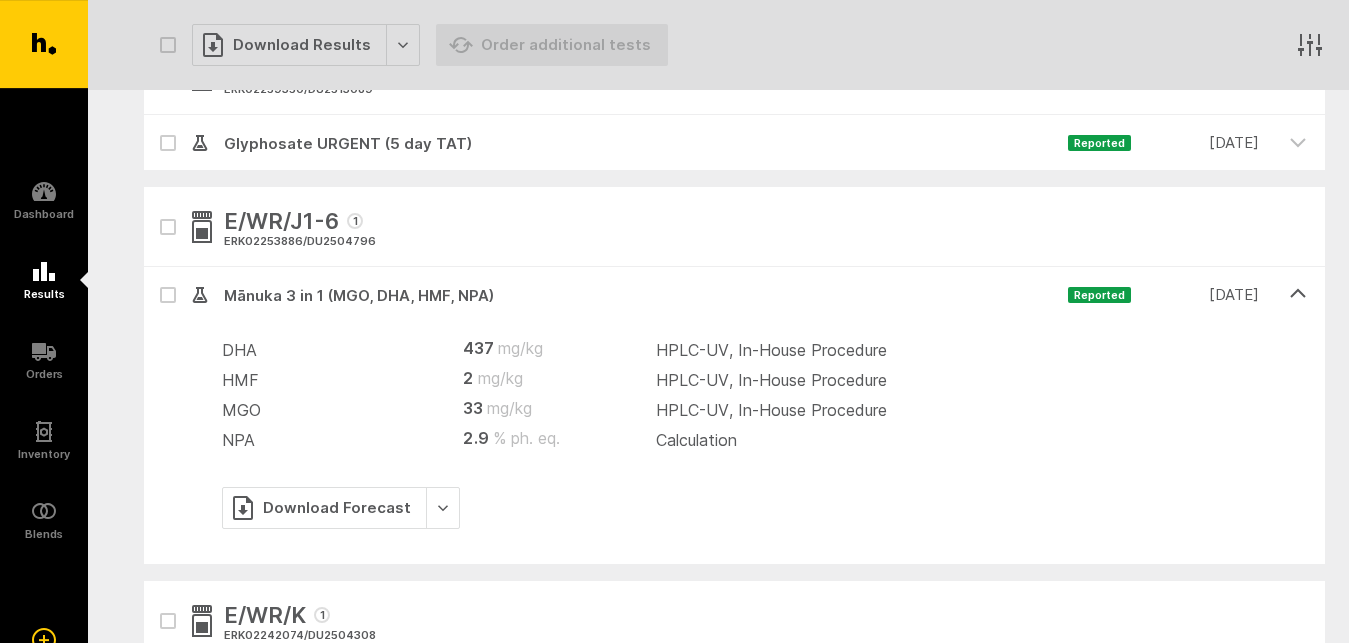 scroll, scrollTop: 1326, scrollLeft: 0, axis: vertical 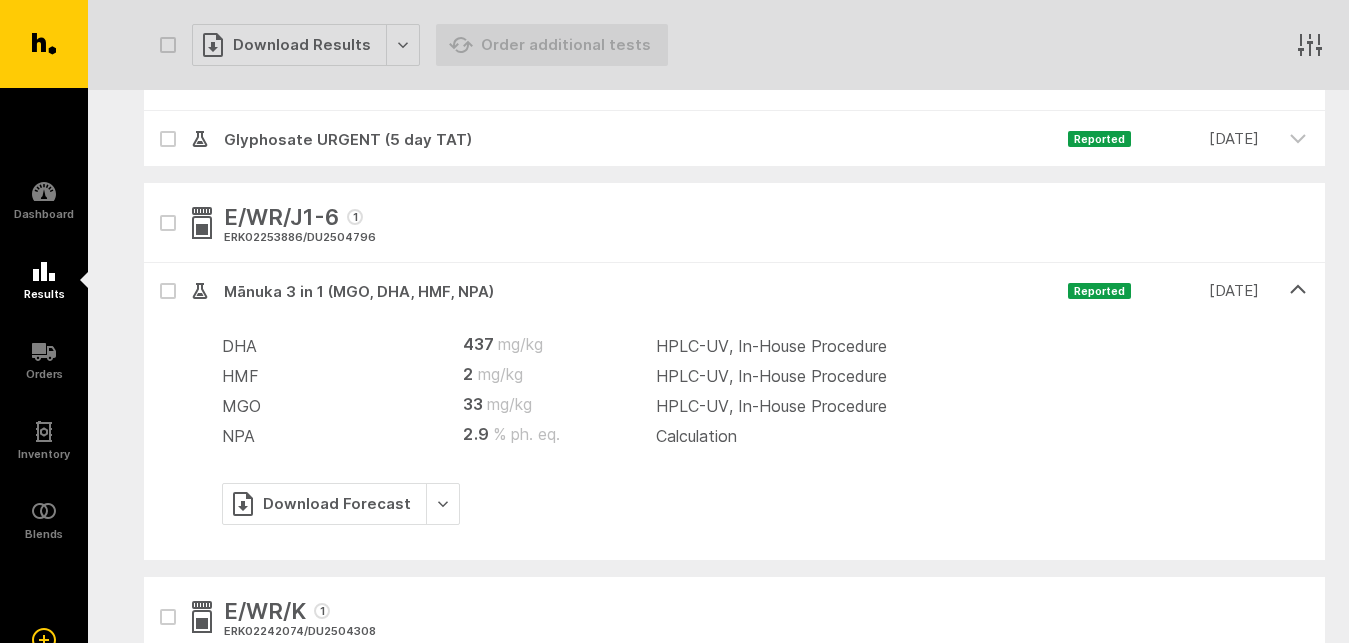 click 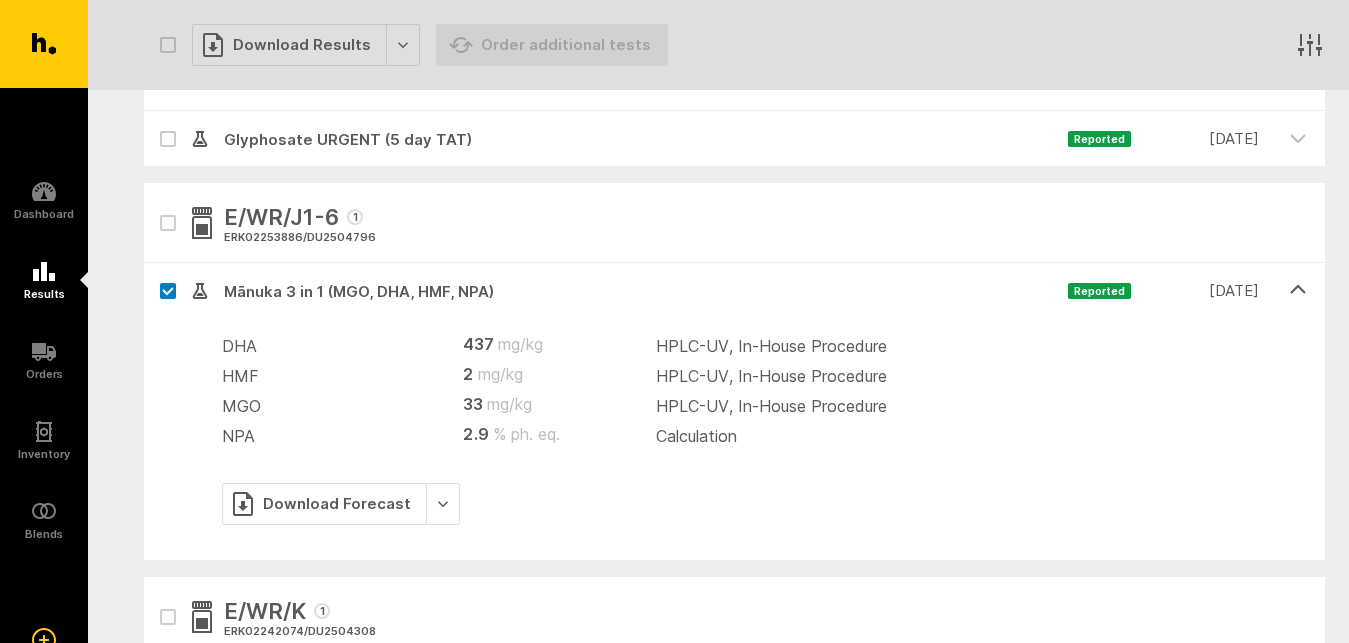 checkbox on "true" 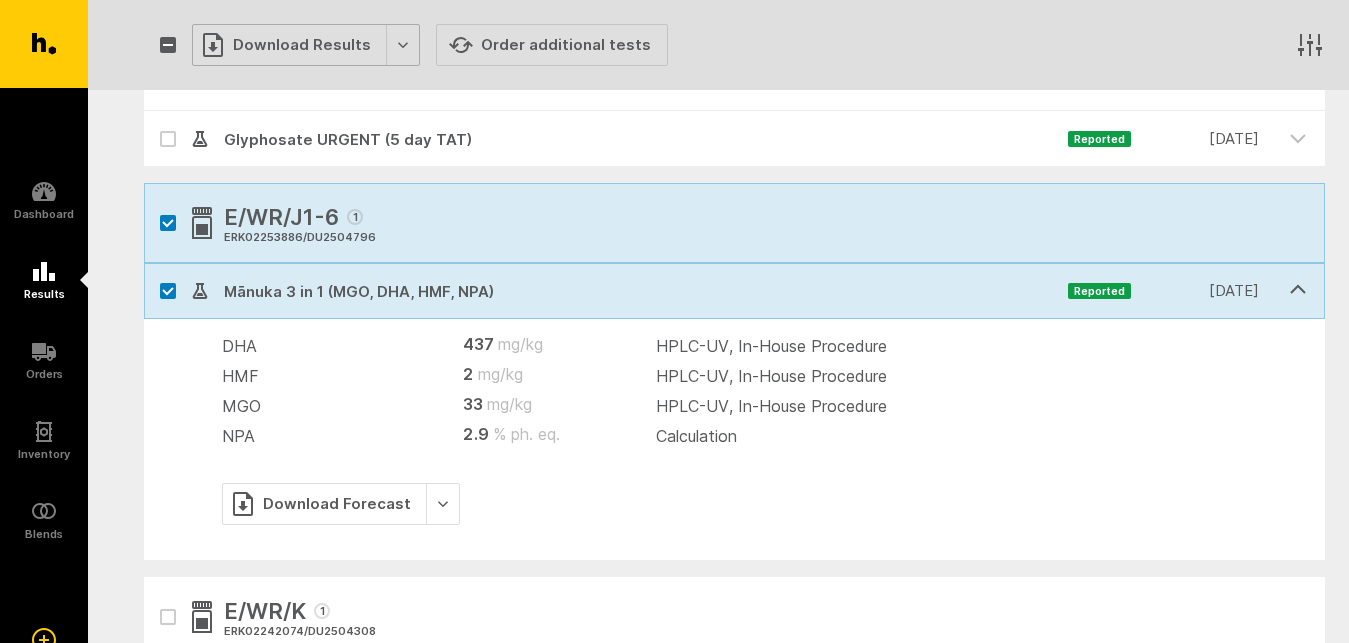 click on "Download Results" at bounding box center (306, 45) 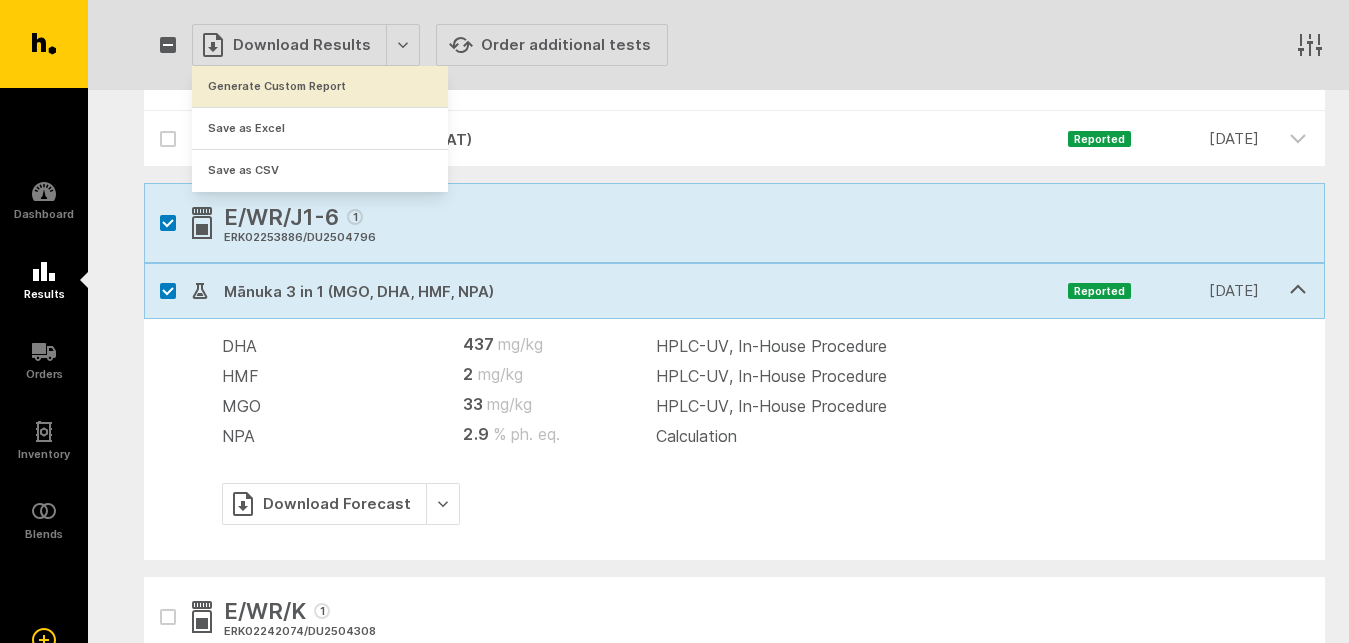click on "Generate Custom Report" at bounding box center (320, 86) 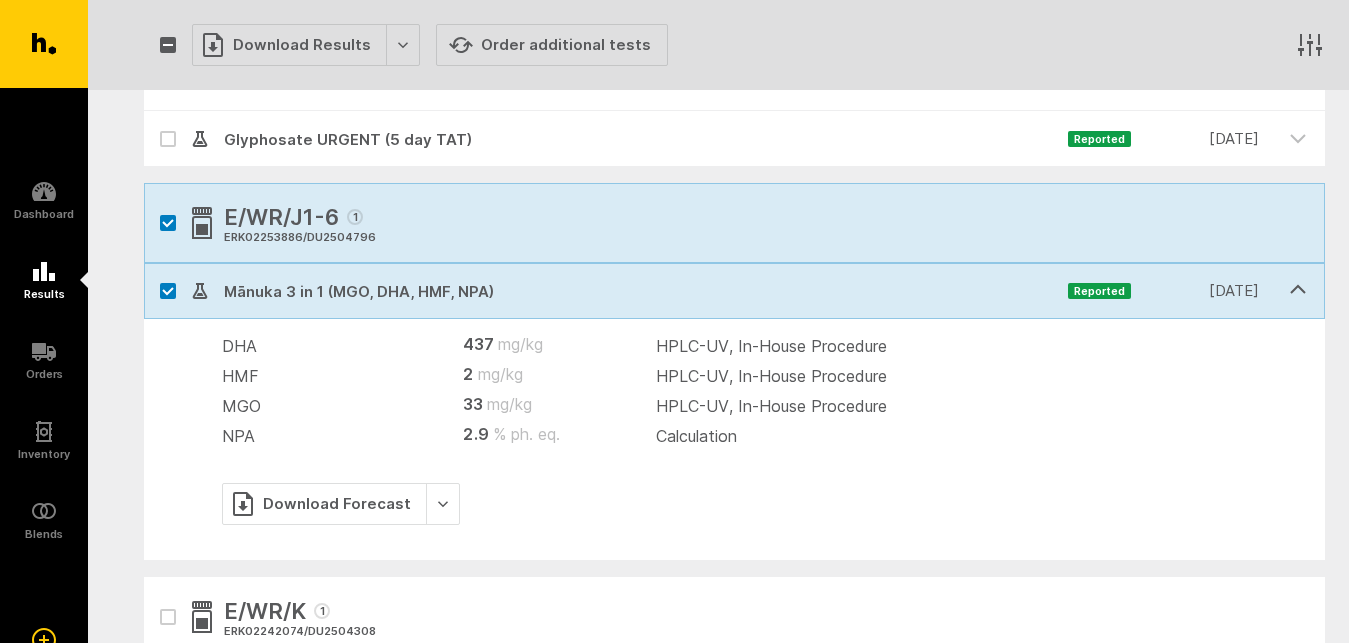 click at bounding box center (996, 45) 